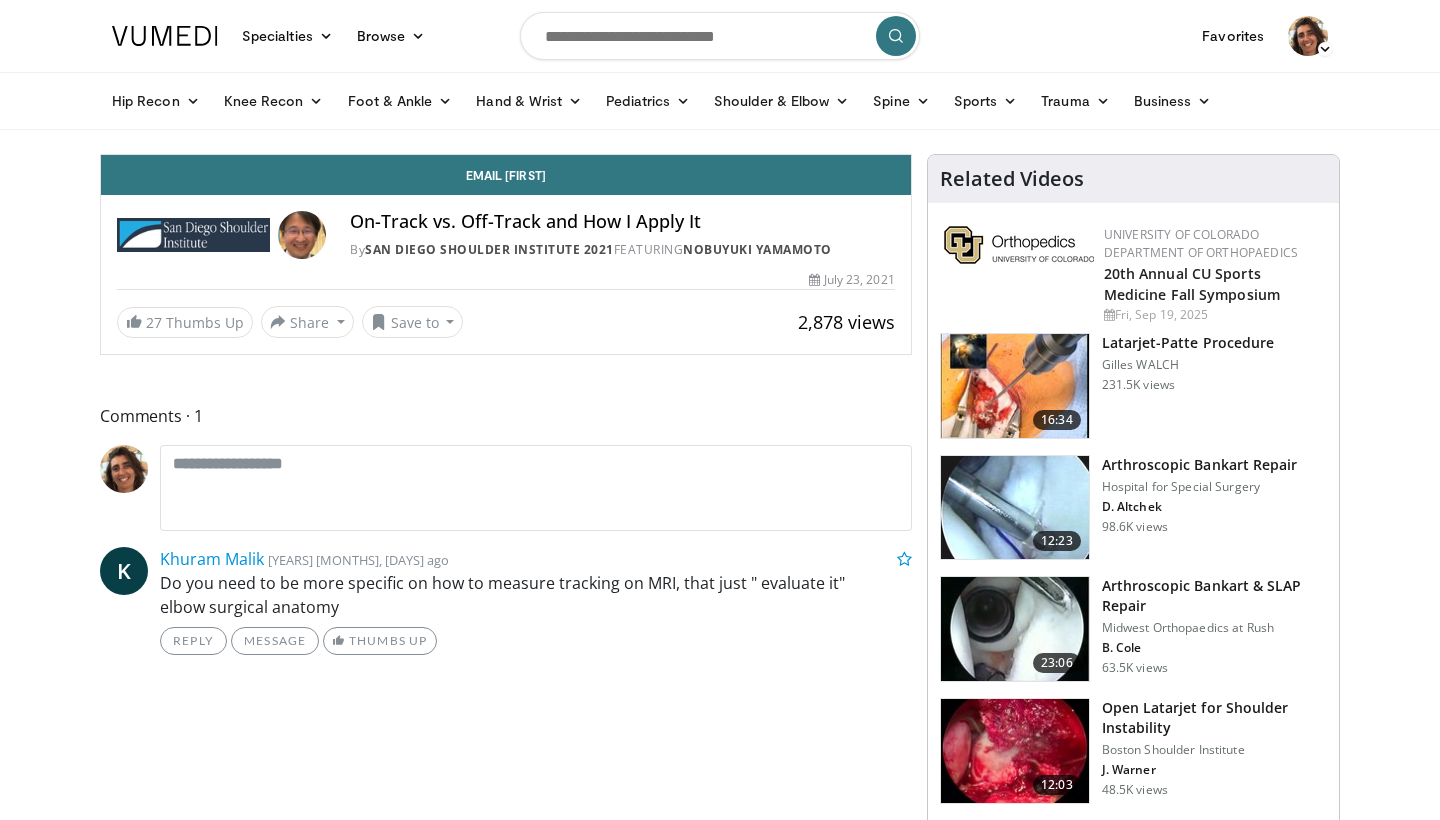 scroll, scrollTop: 0, scrollLeft: 0, axis: both 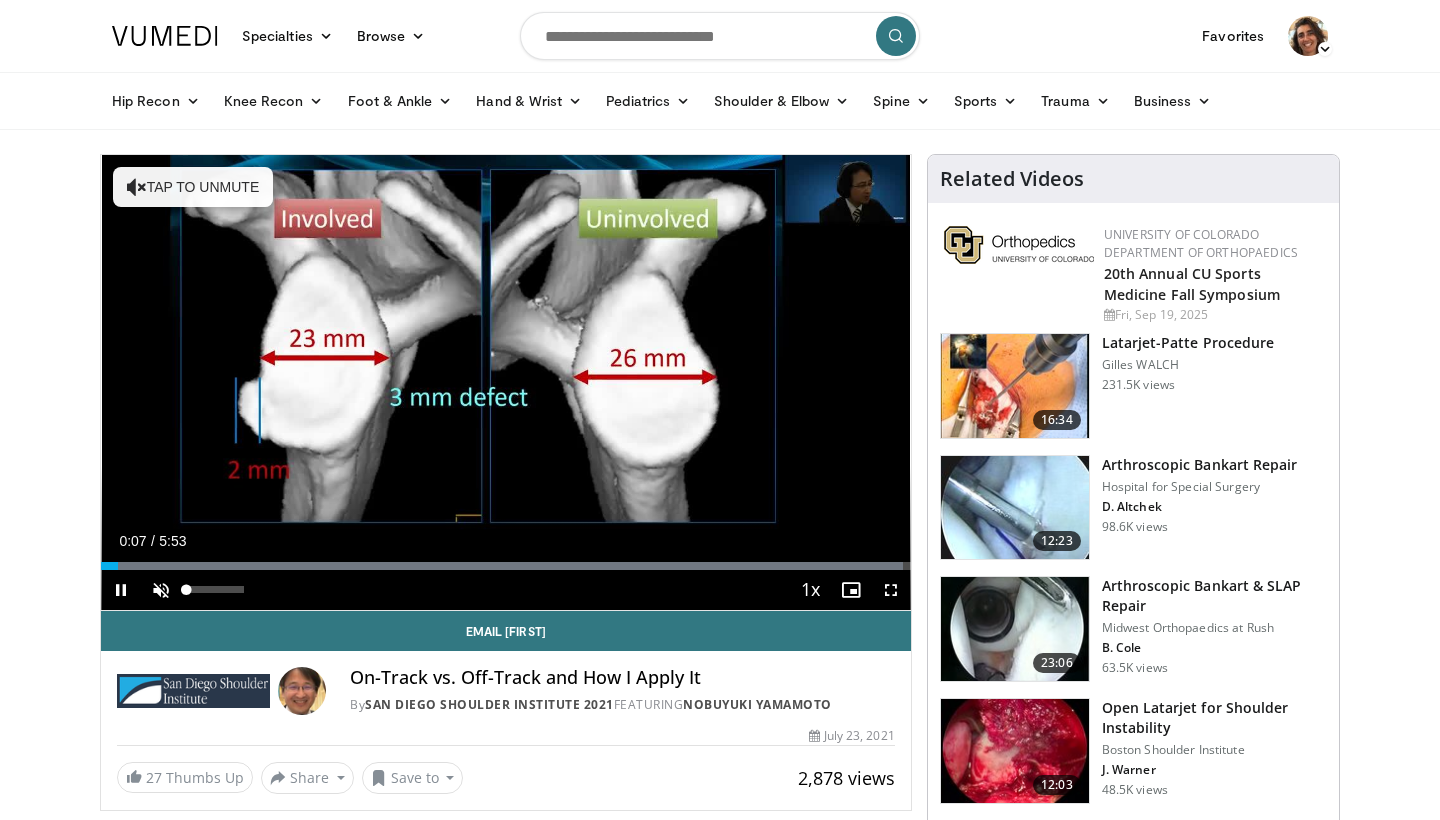 click at bounding box center [161, 590] 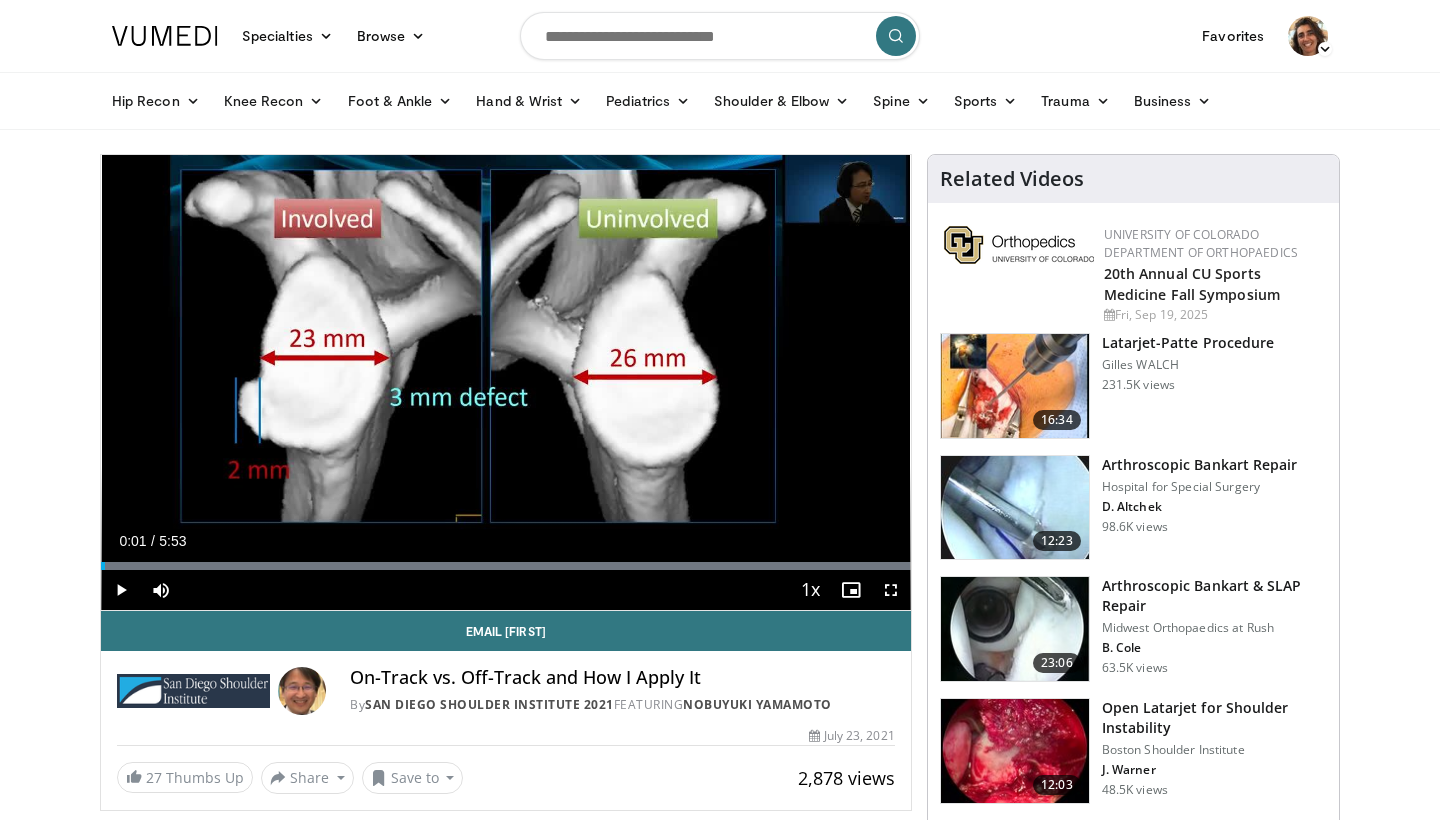 drag, startPoint x: 118, startPoint y: 565, endPoint x: 105, endPoint y: 565, distance: 13 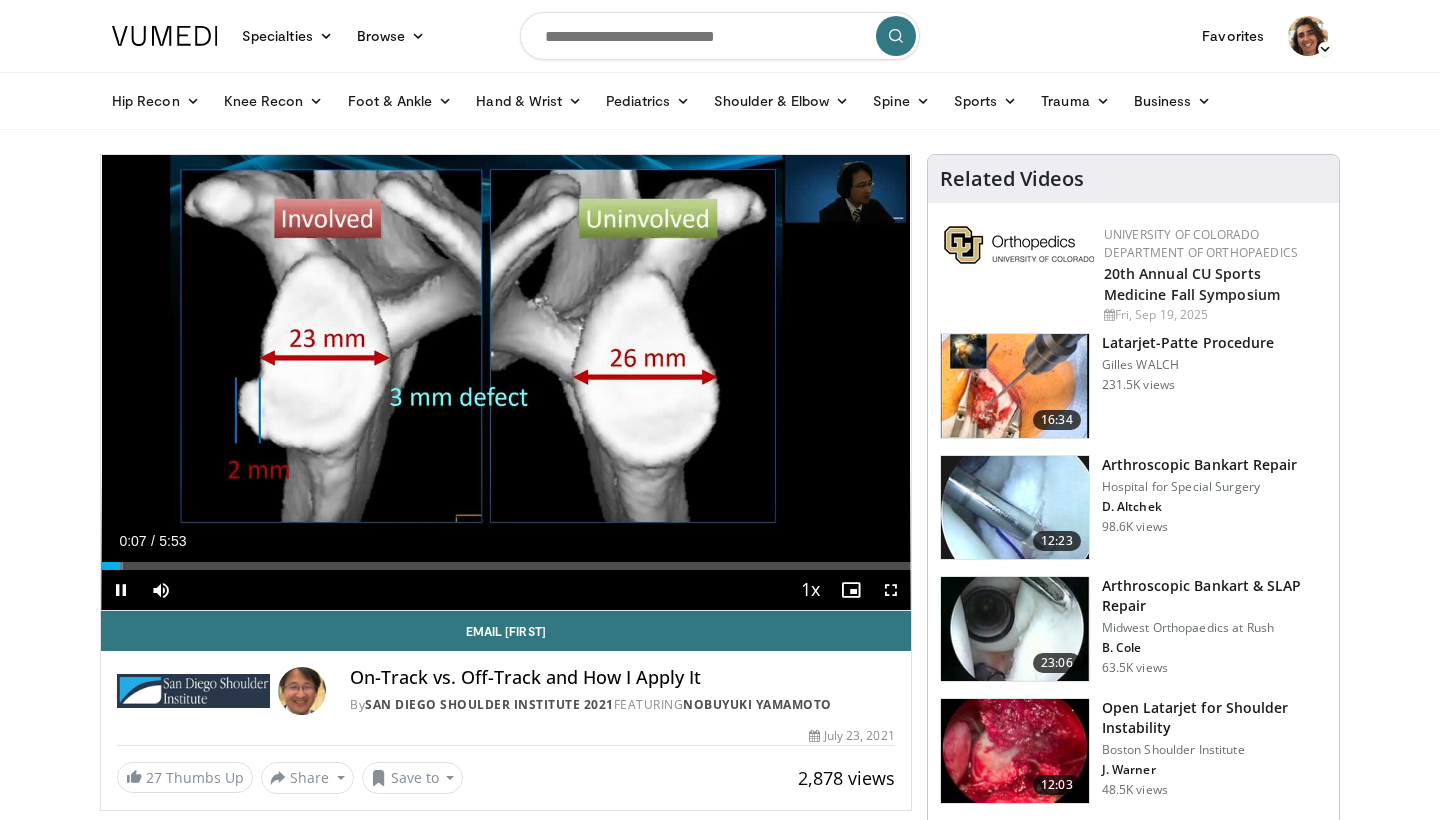 click at bounding box center (891, 590) 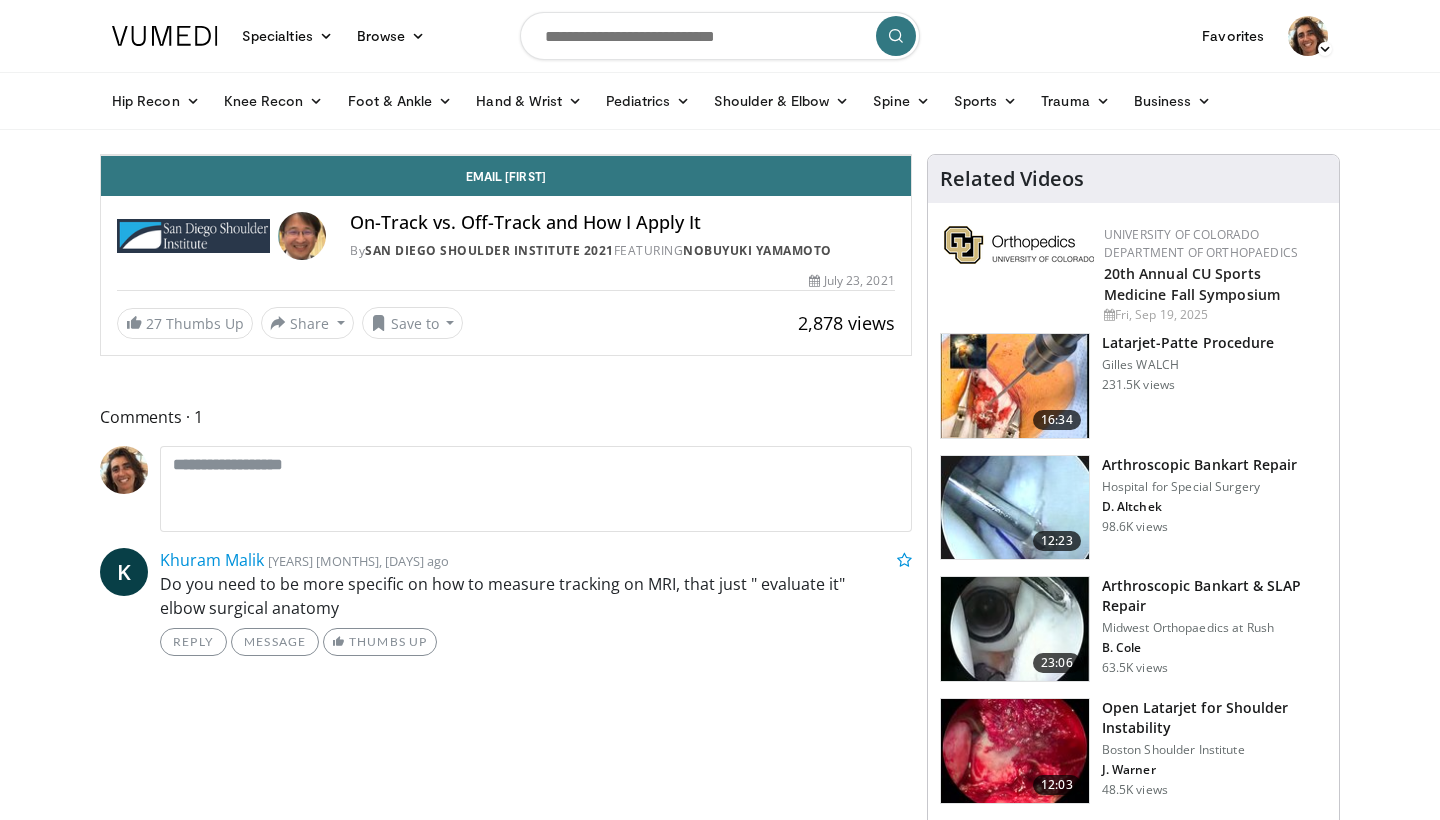 scroll, scrollTop: 0, scrollLeft: 0, axis: both 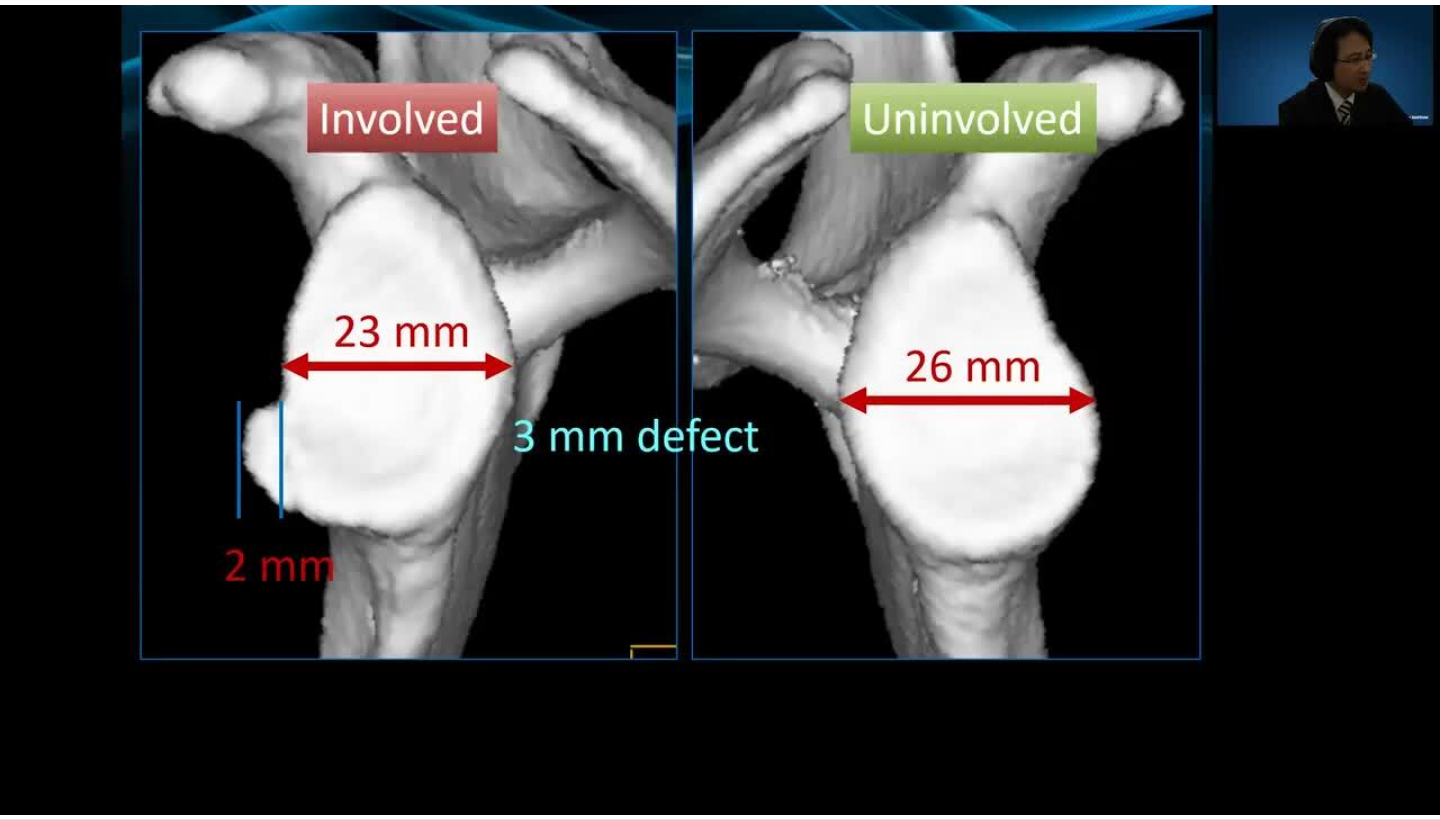 click on "On-Track vs. Off-Track and How I Apply It" at bounding box center [622, 222] 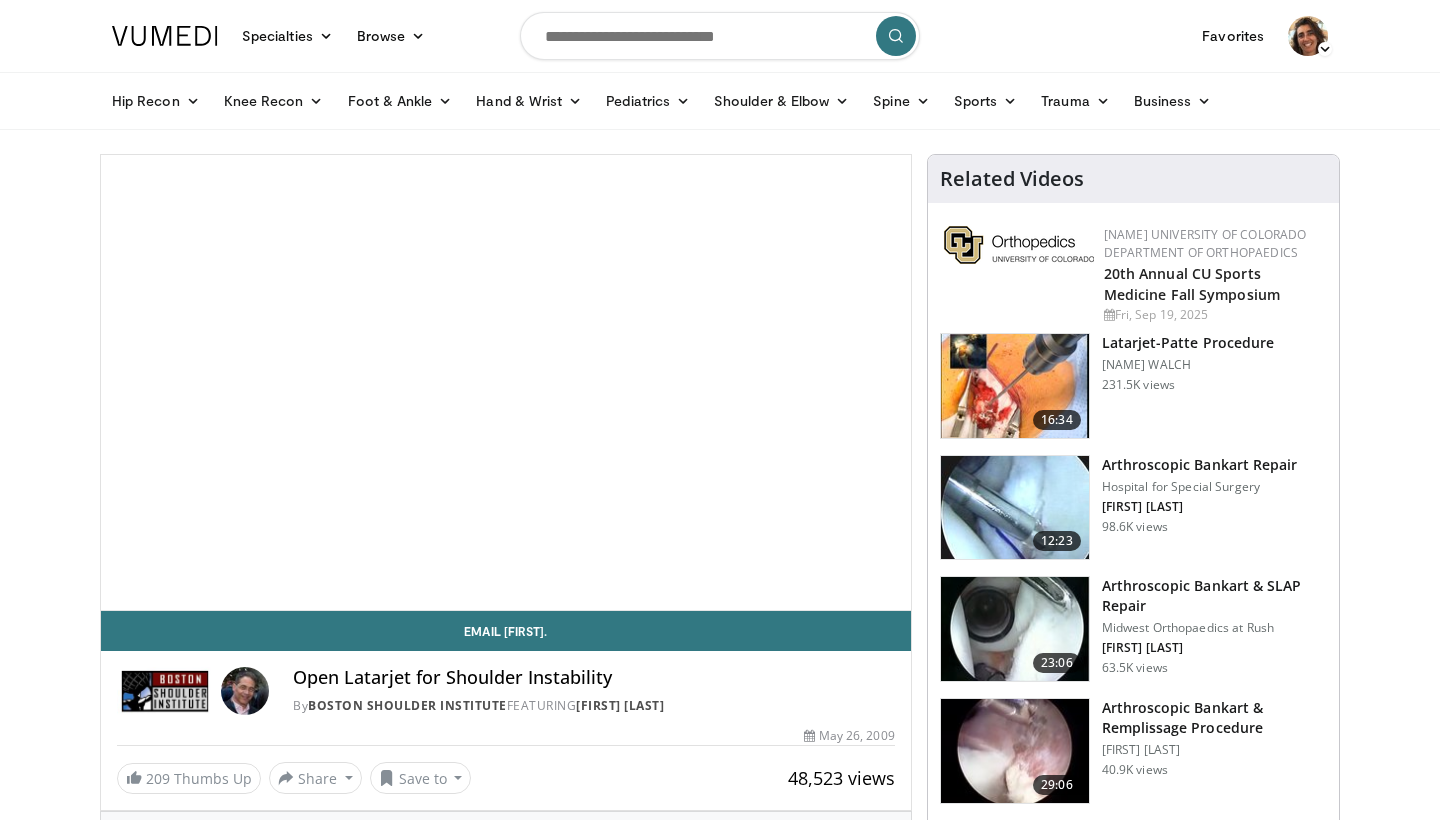scroll, scrollTop: 0, scrollLeft: 0, axis: both 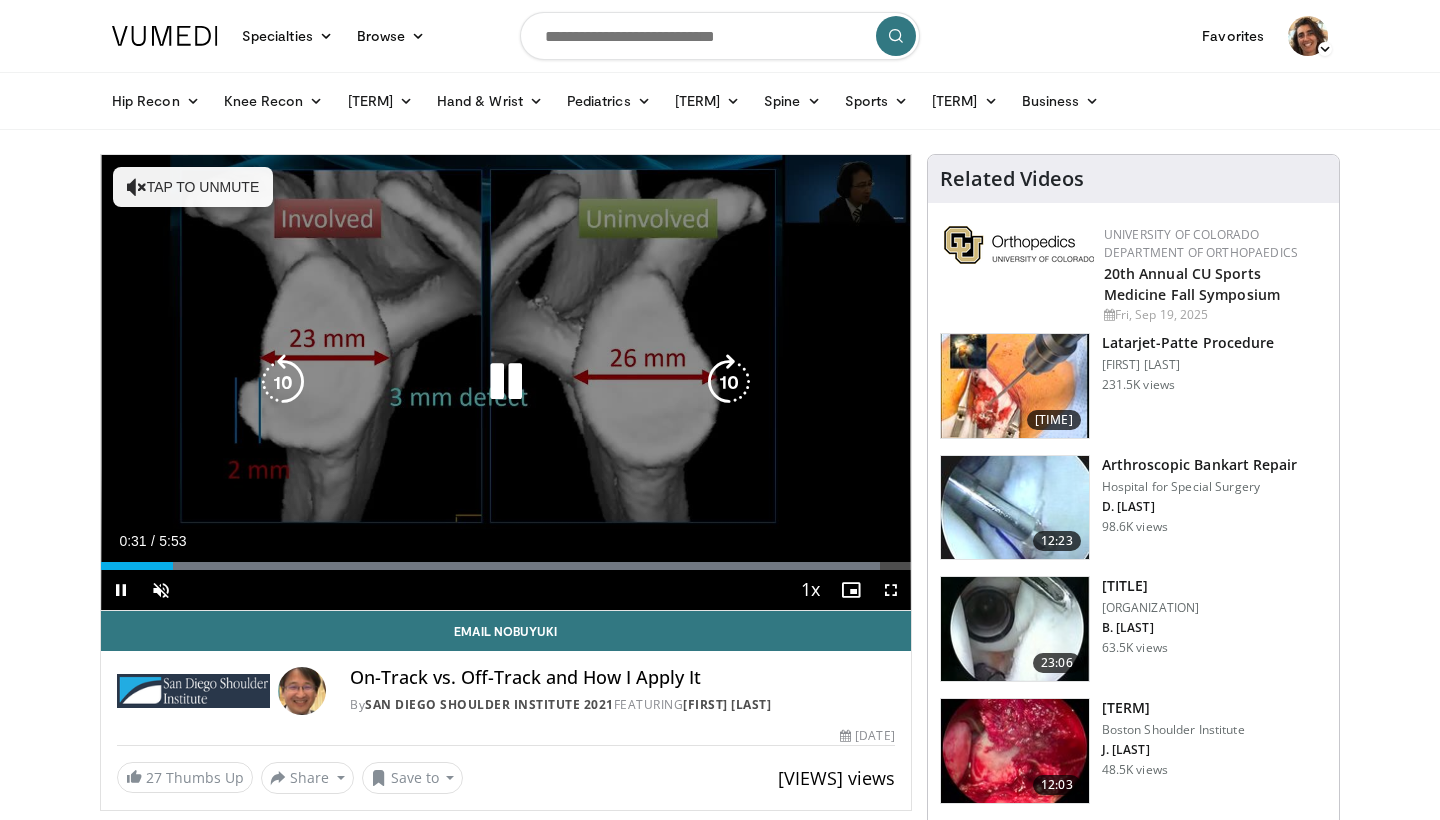 click at bounding box center (137, 187) 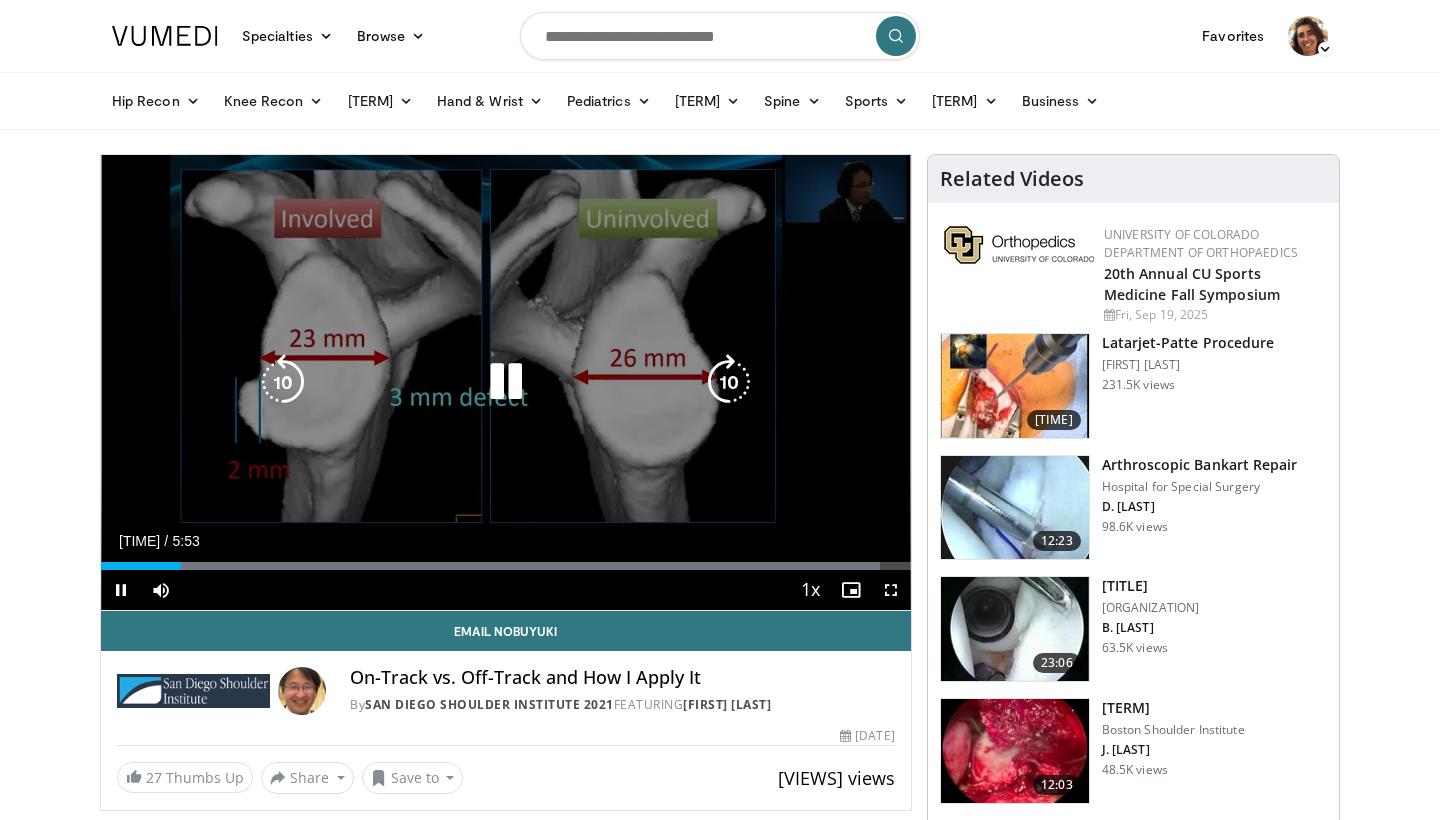 click at bounding box center (283, 382) 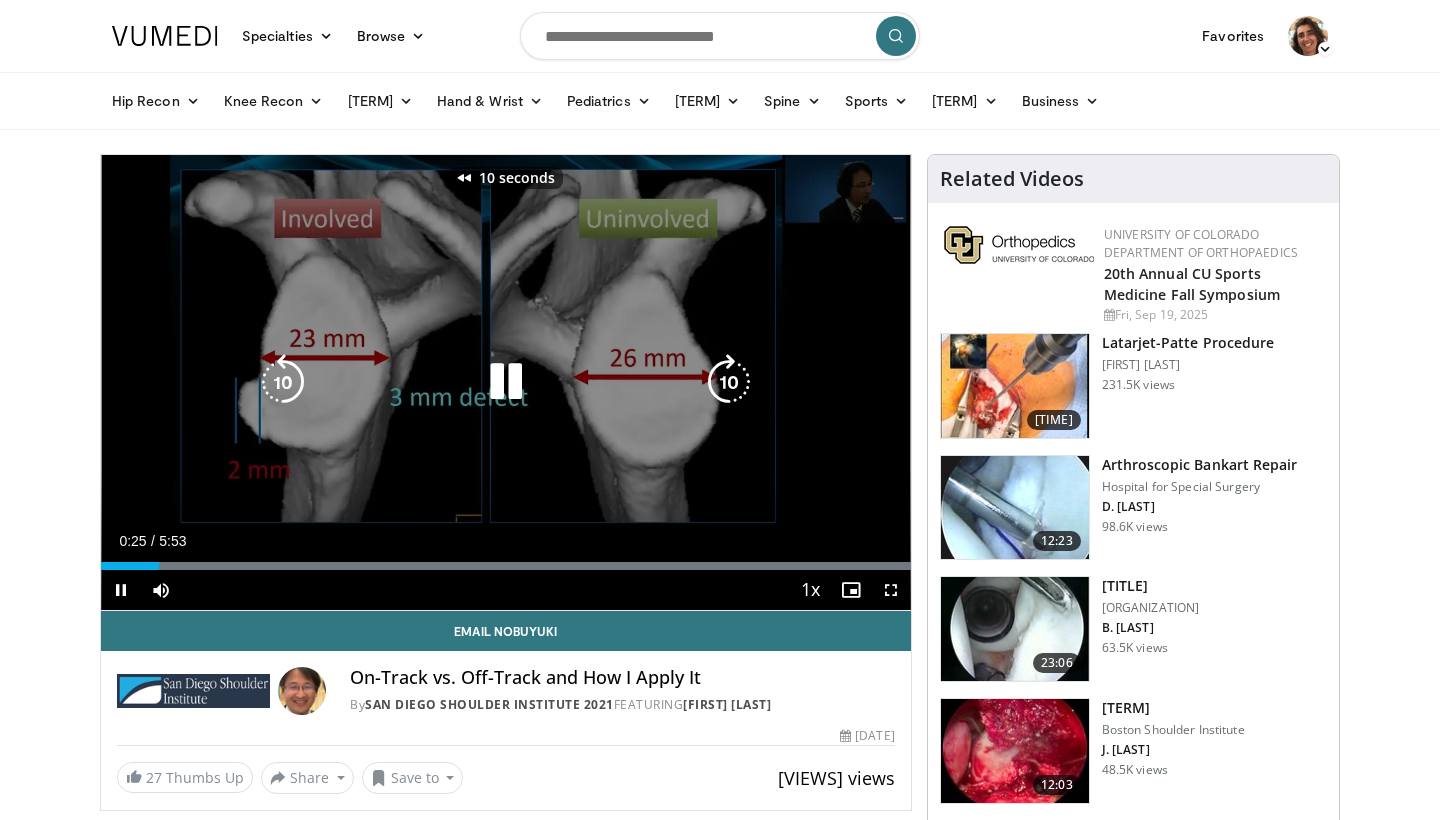 click at bounding box center [283, 382] 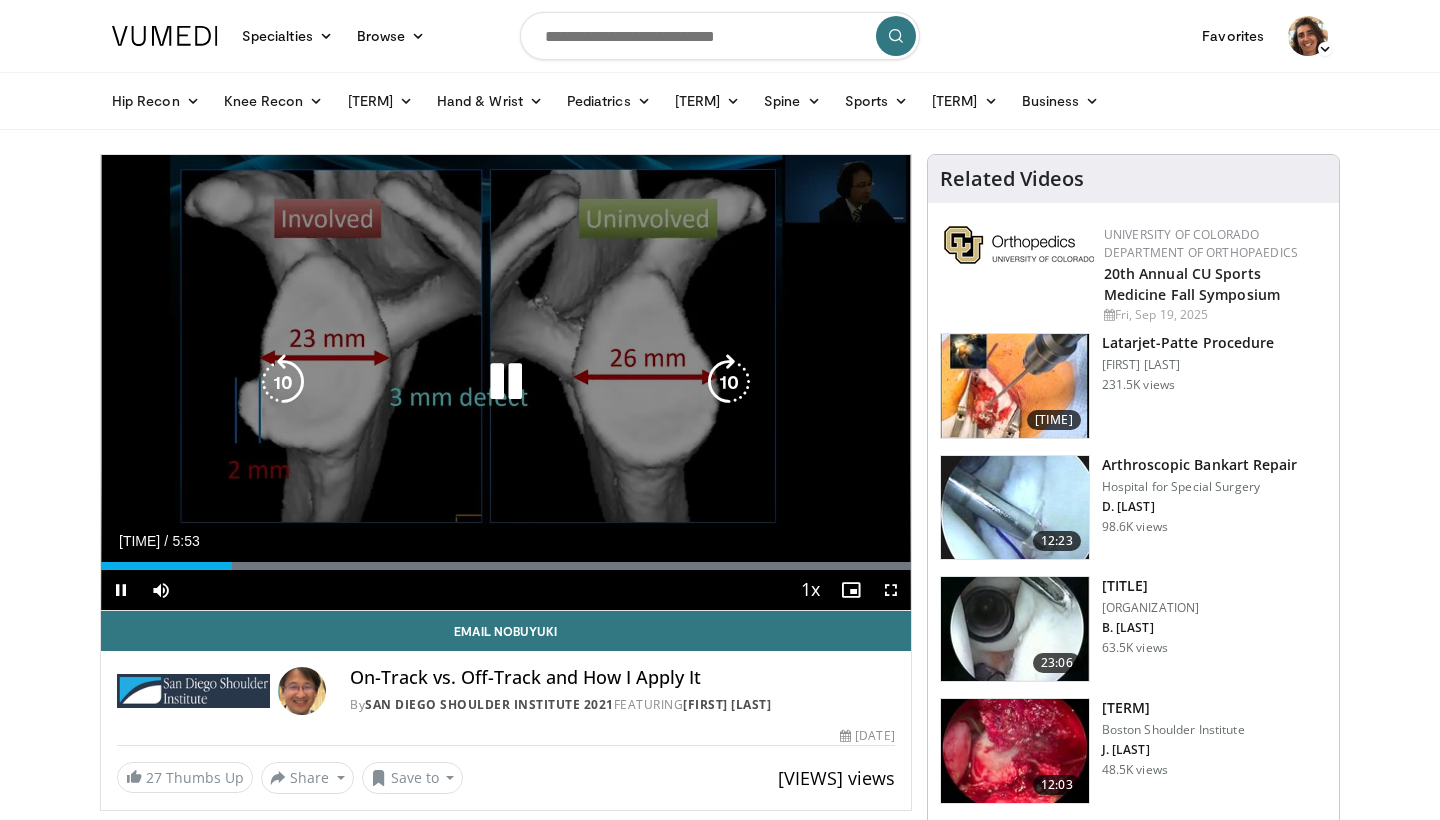 click at bounding box center (506, 382) 